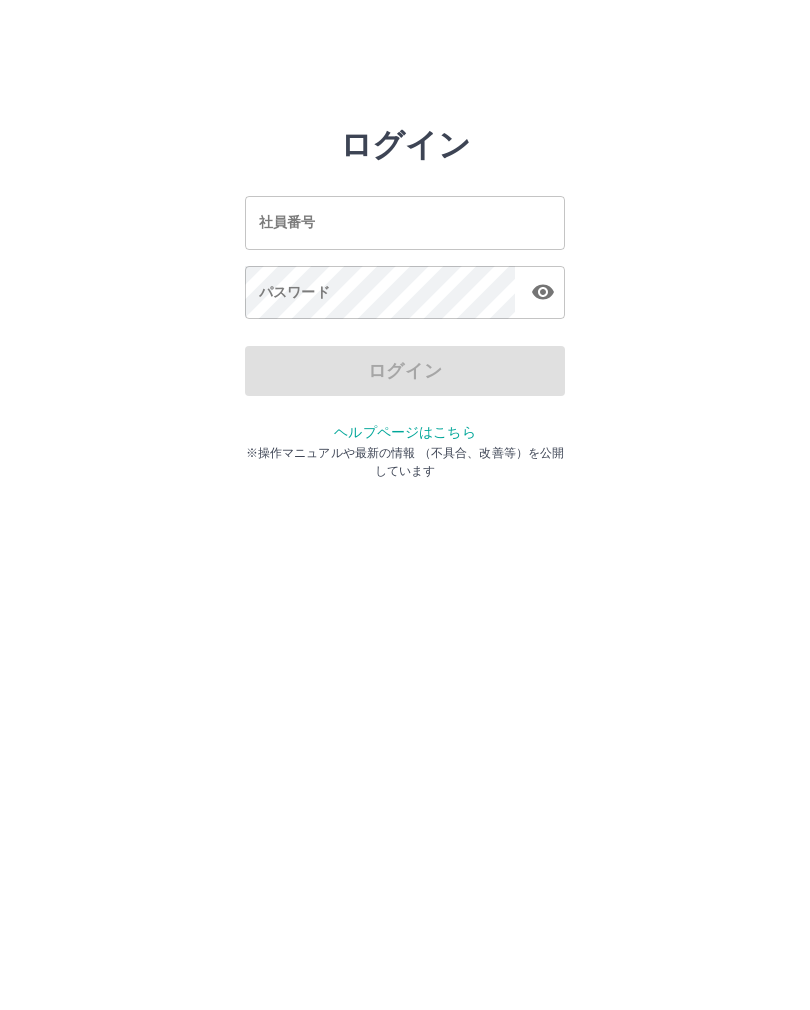 scroll, scrollTop: 0, scrollLeft: 0, axis: both 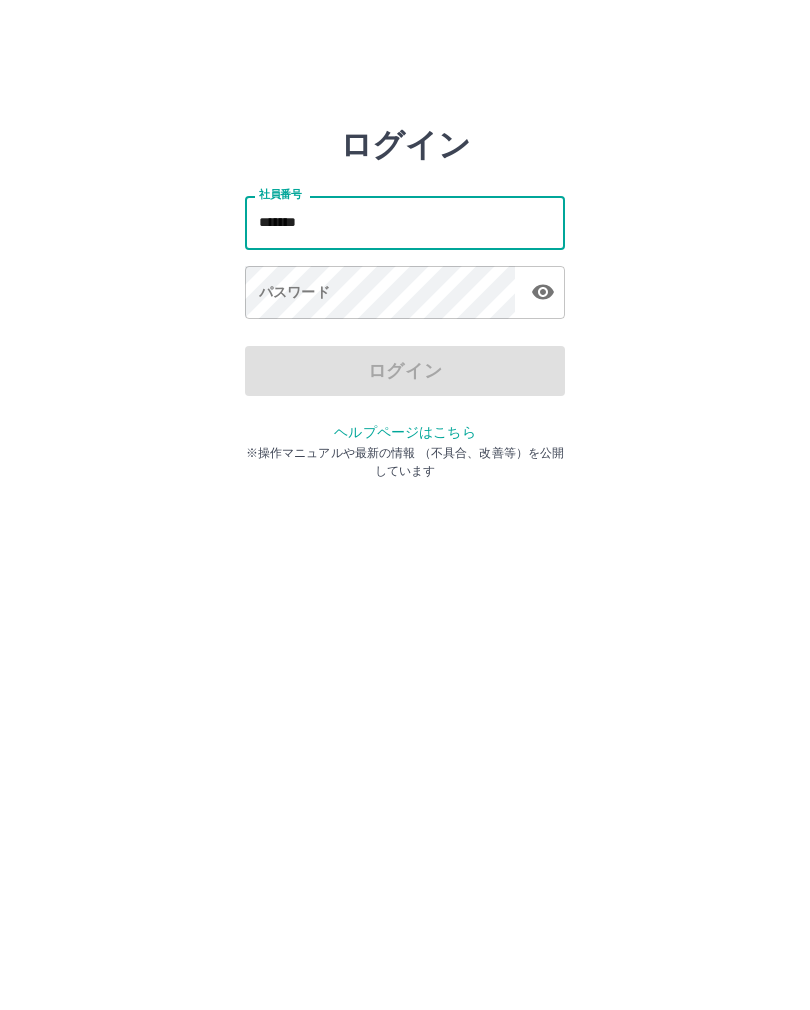 click on "パスワード パスワード" at bounding box center [405, 294] 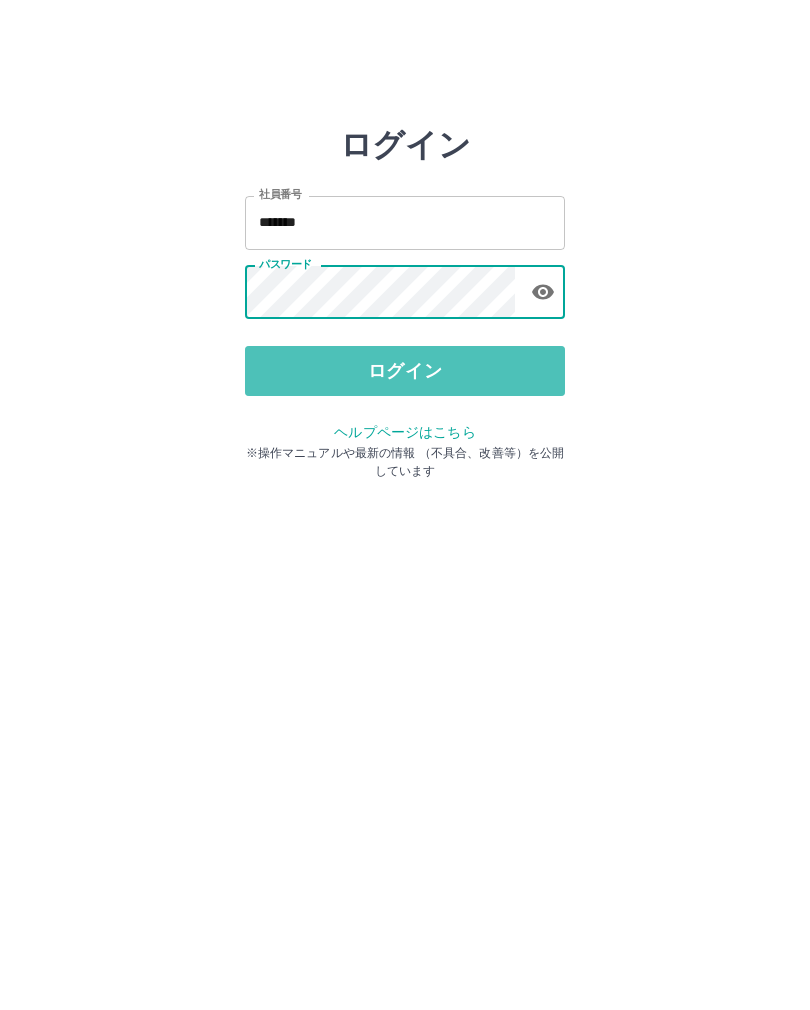 click on "ログイン" at bounding box center (405, 371) 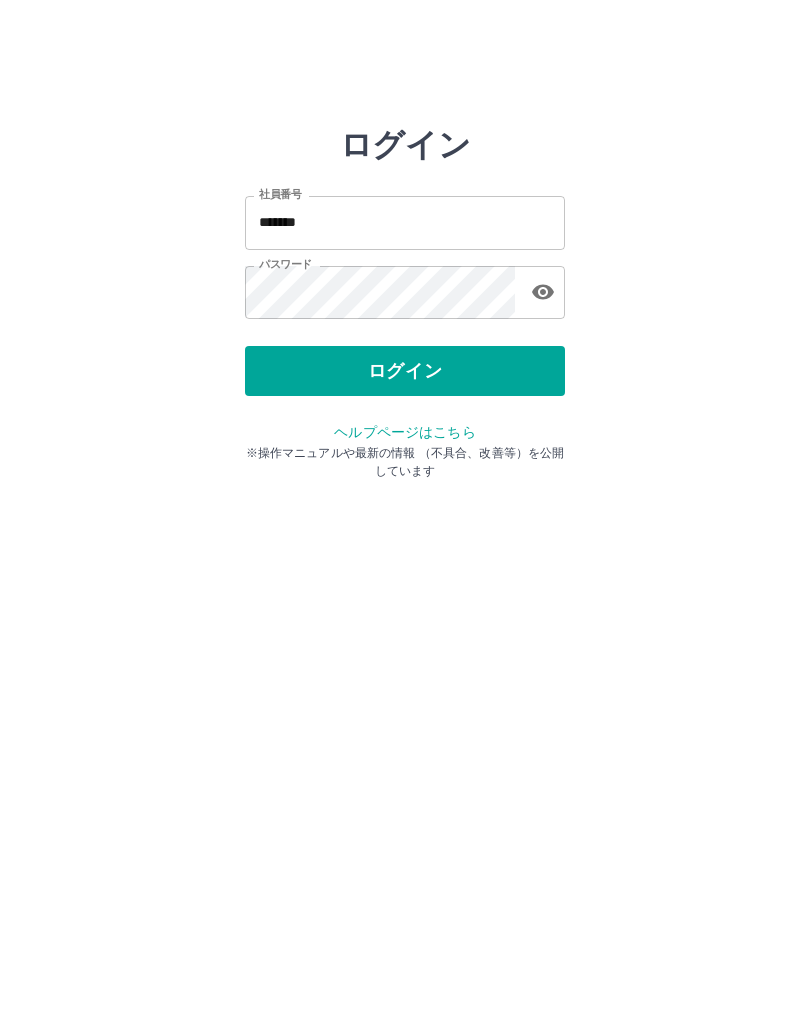 click on "ログイン" at bounding box center (405, 371) 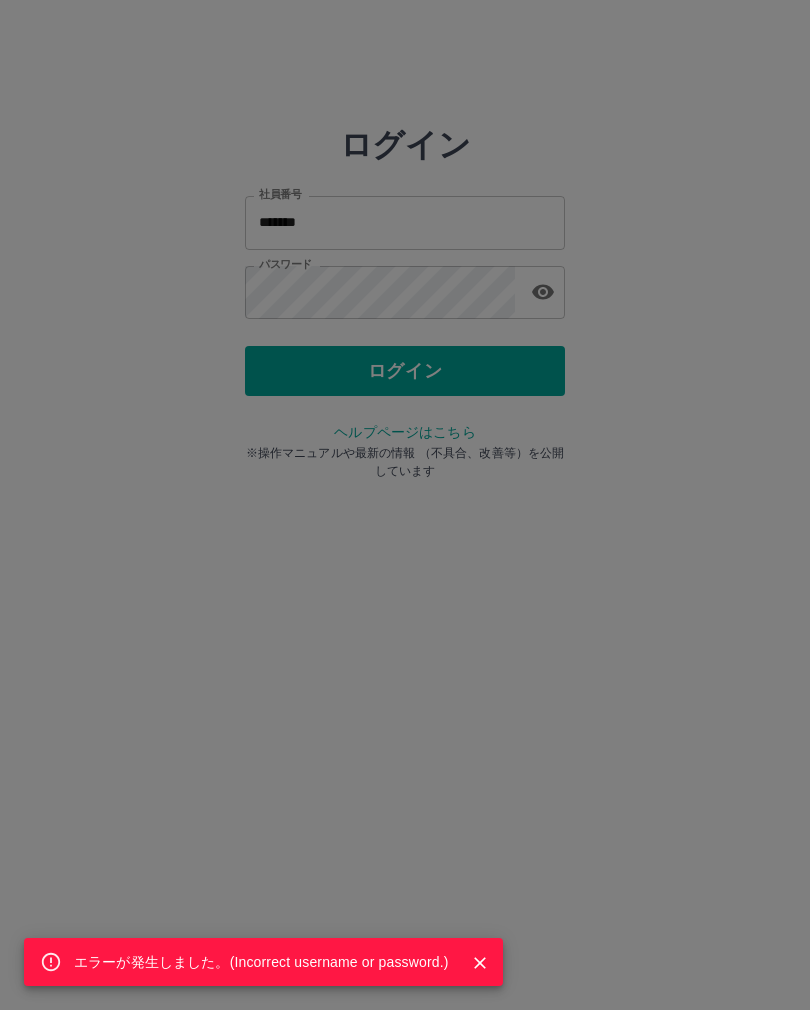 click on "エラーが発生しました。( Incorrect username or password. )" at bounding box center (405, 505) 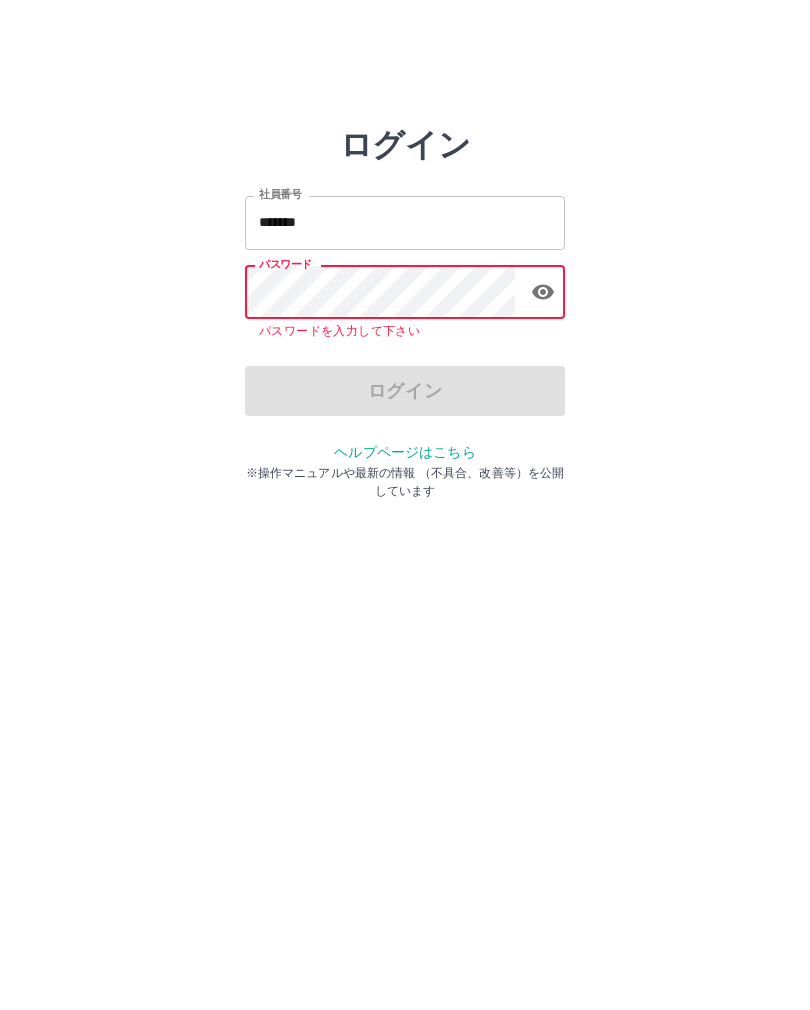 click on "*******" at bounding box center (405, 222) 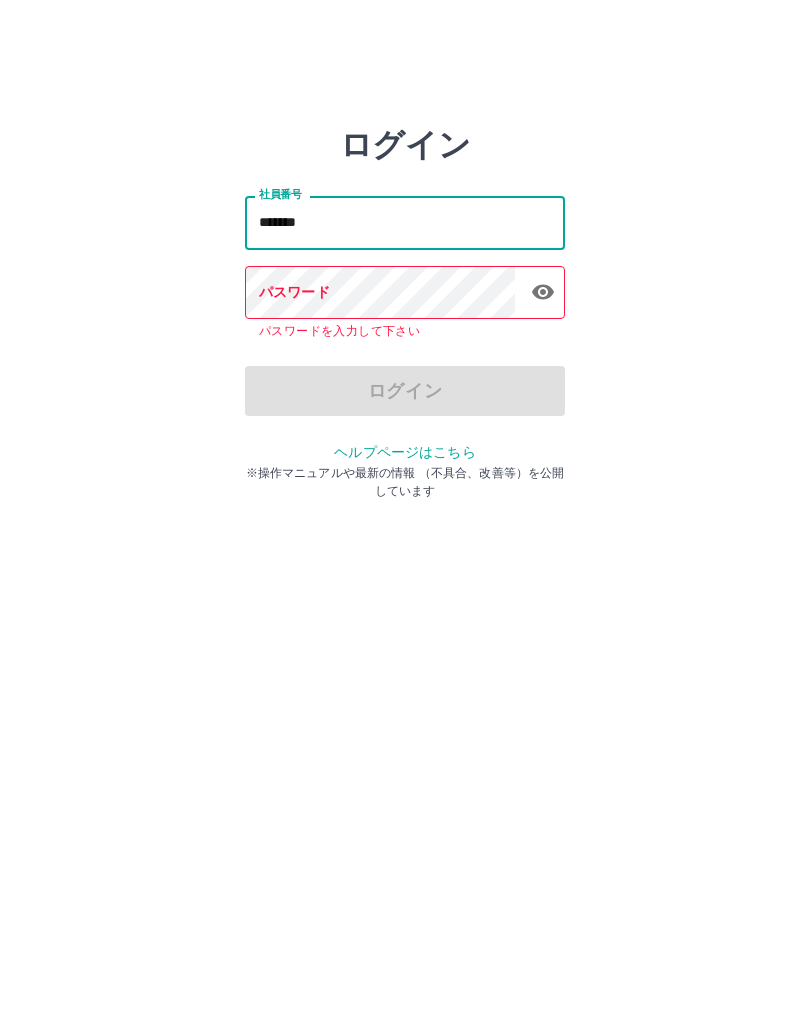 click on "*******" at bounding box center (405, 222) 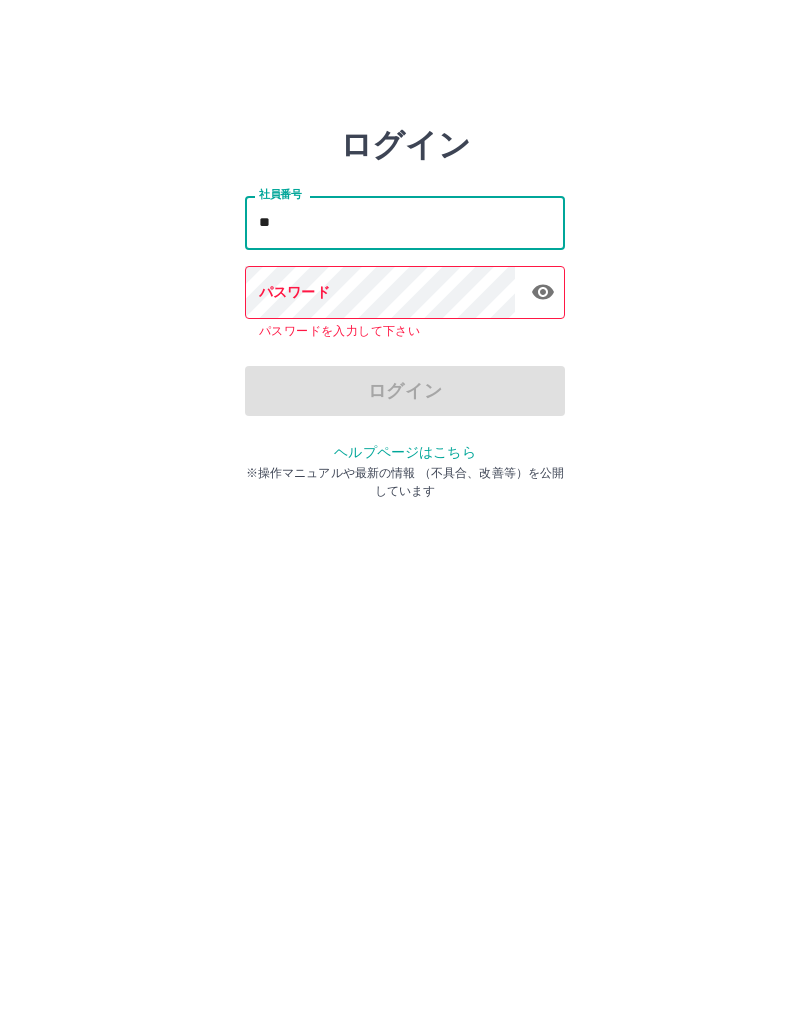 type on "*" 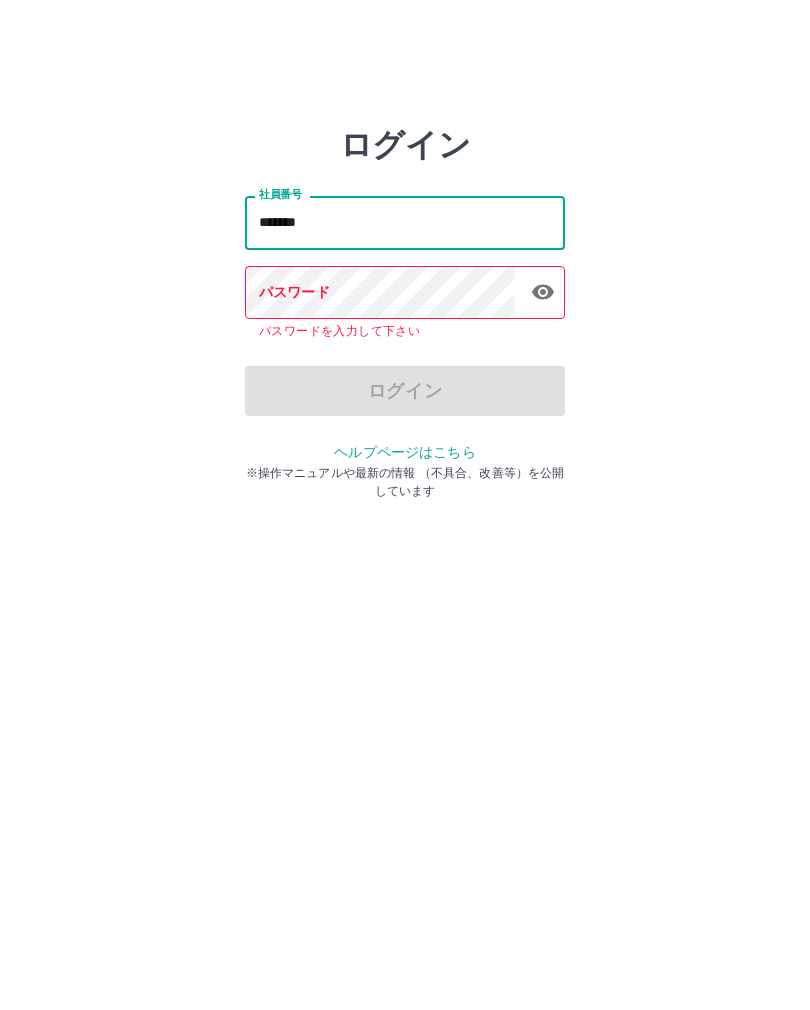 type on "*******" 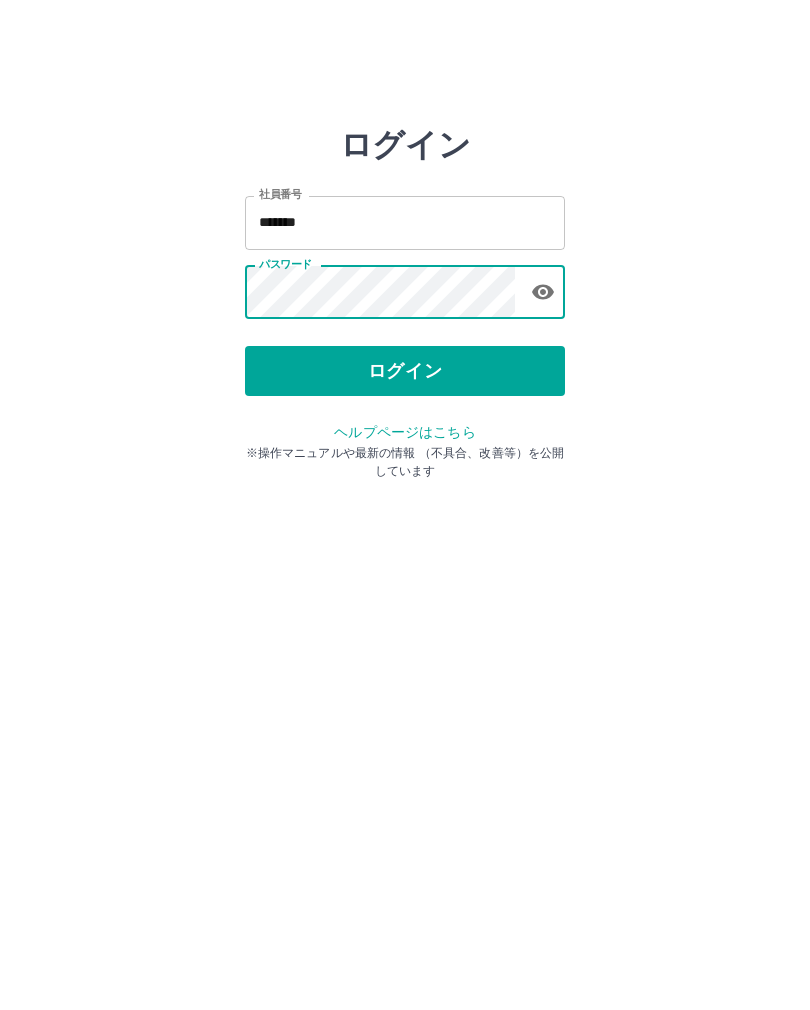 click on "ログイン" at bounding box center [405, 371] 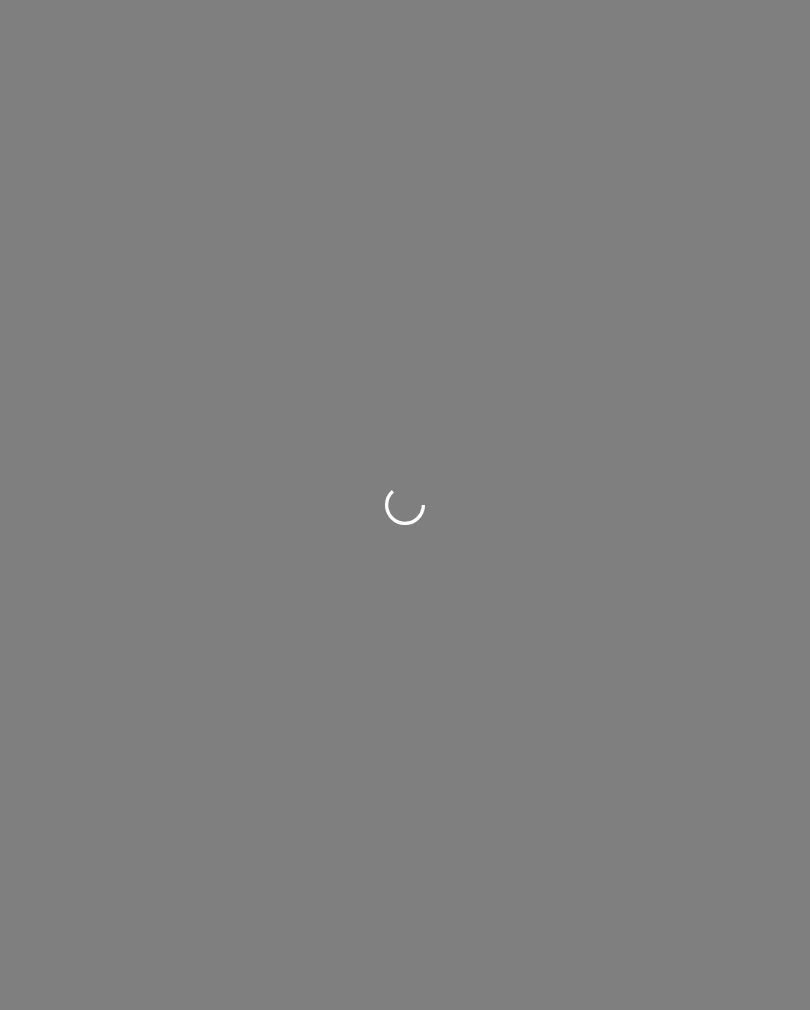 scroll, scrollTop: 0, scrollLeft: 0, axis: both 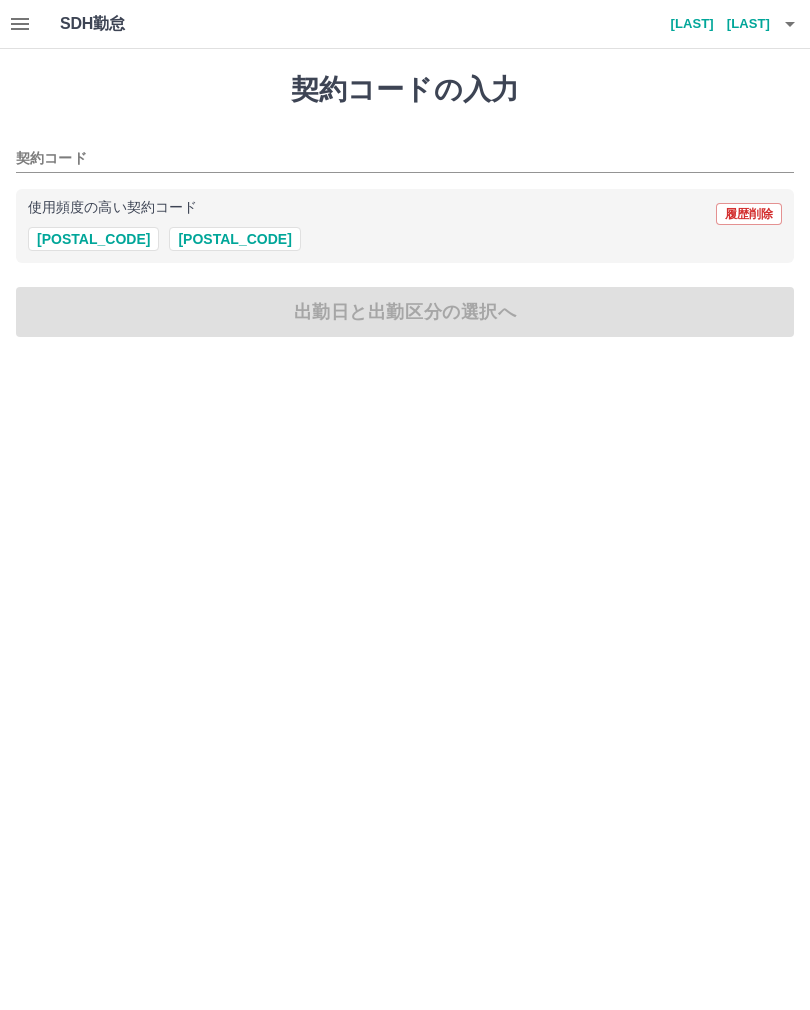click on "[POSTAL_CODE]" at bounding box center [234, 239] 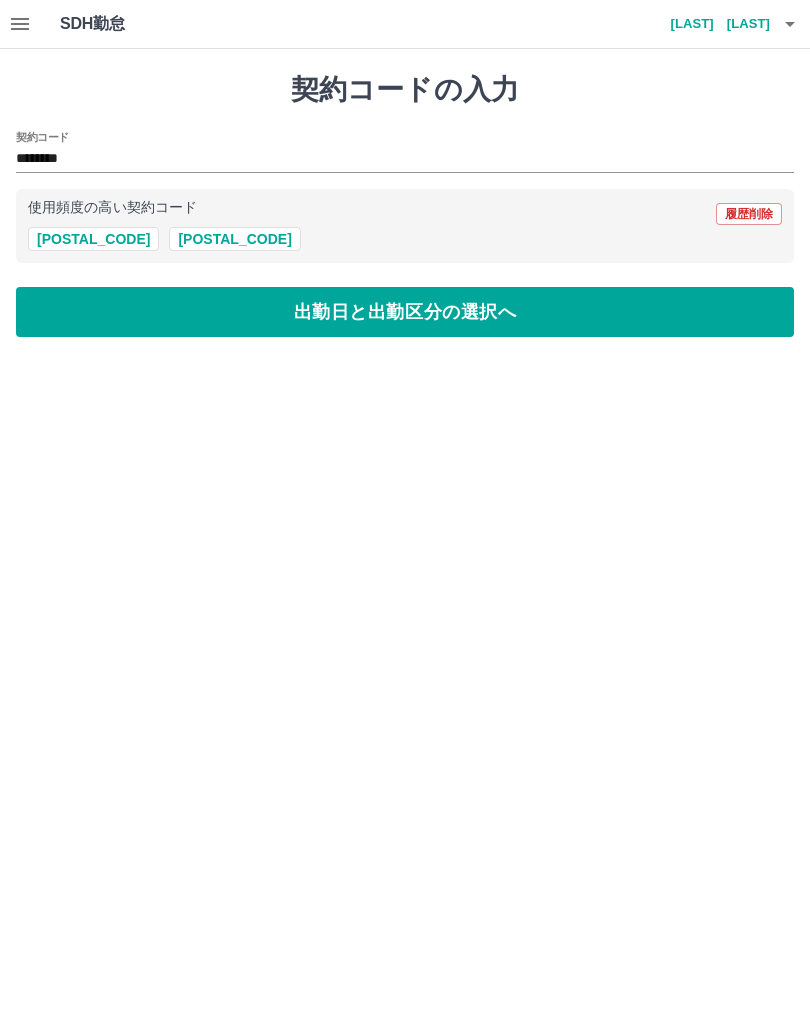 click on "出勤日と出勤区分の選択へ" at bounding box center (405, 312) 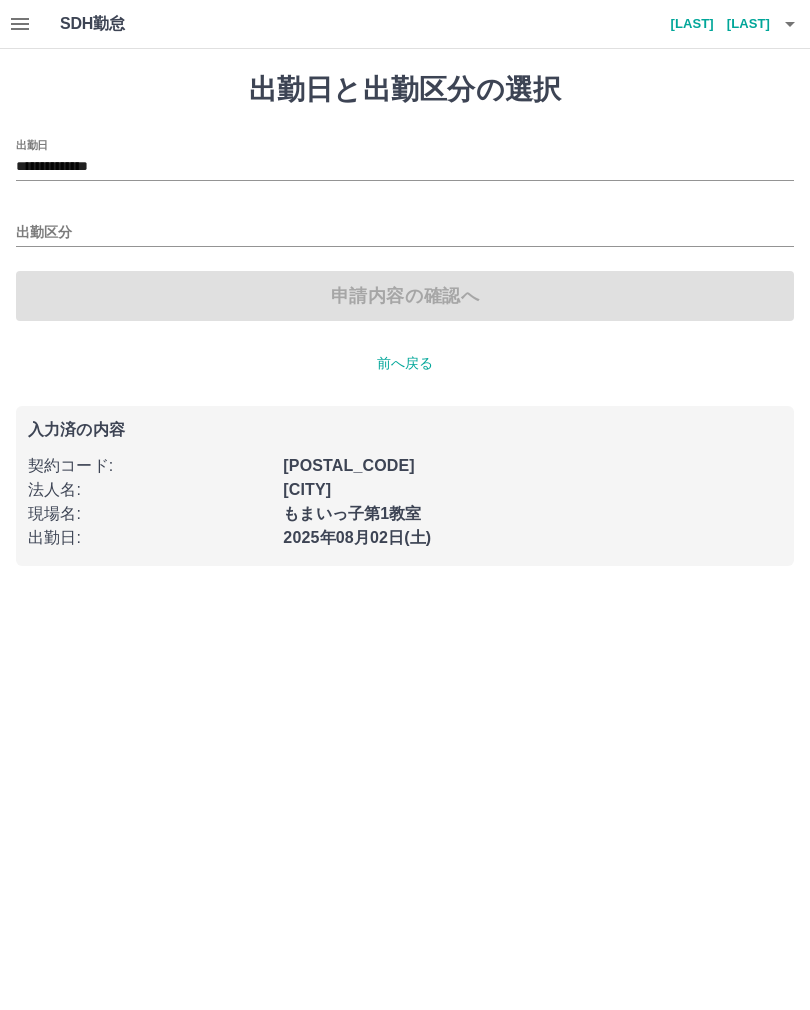 click on "出勤区分" at bounding box center (405, 233) 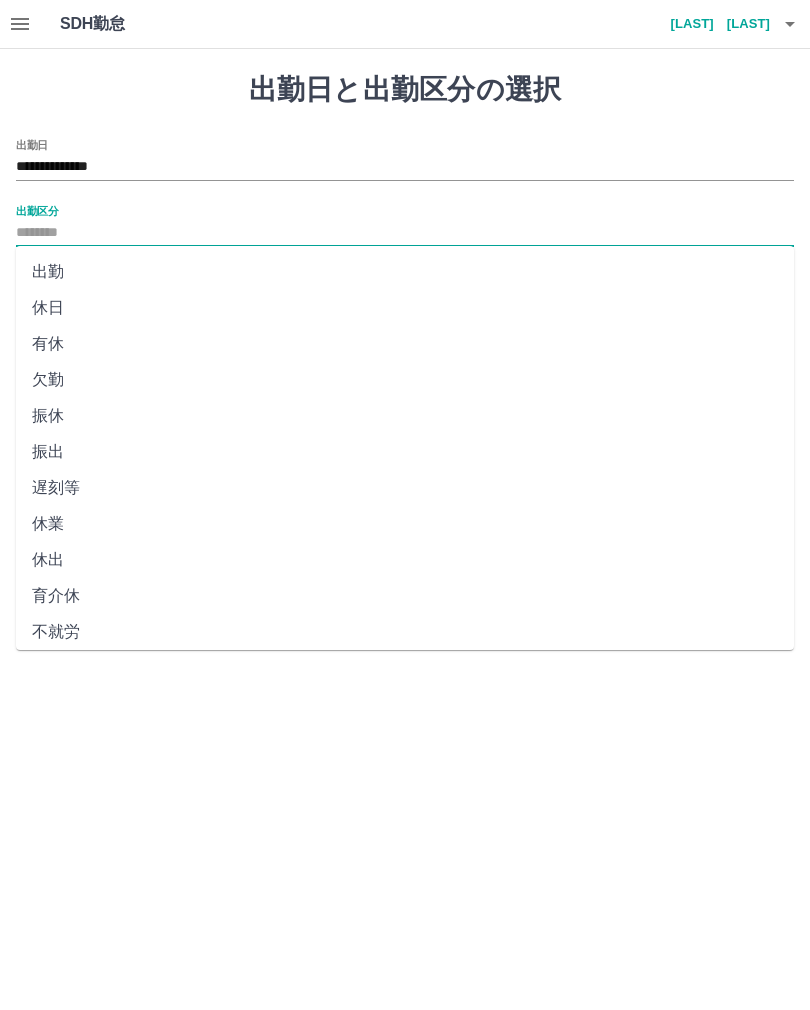 click on "出勤" at bounding box center [405, 272] 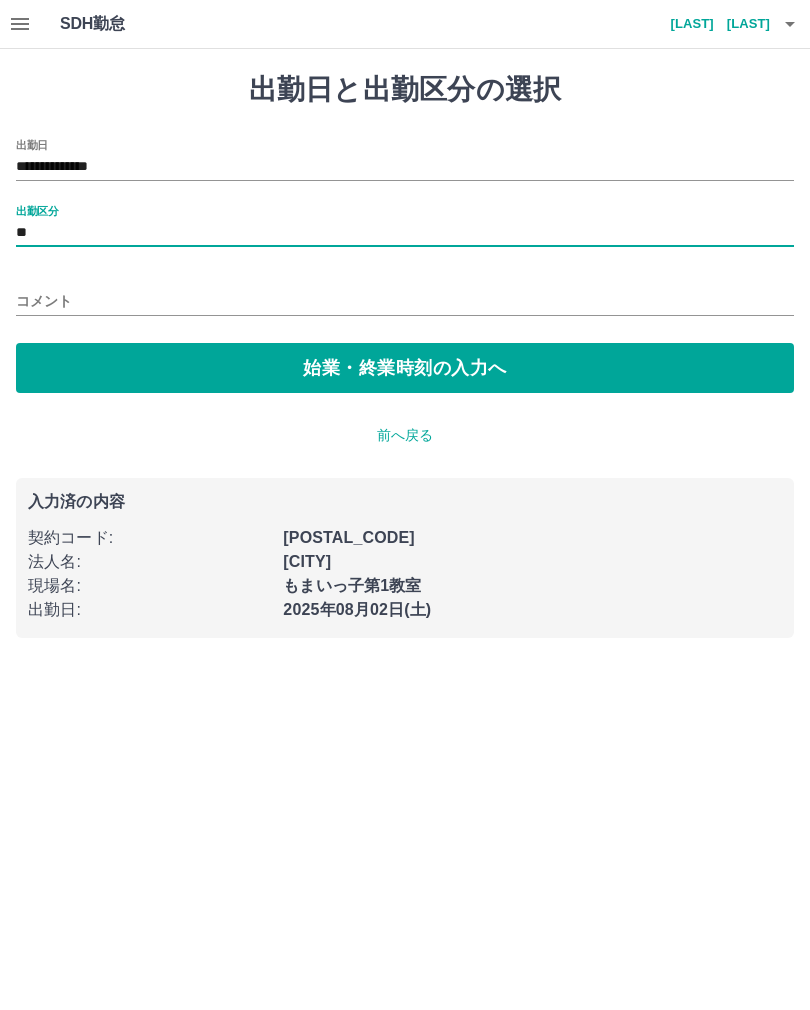 click on "始業・終業時刻の入力へ" at bounding box center [405, 368] 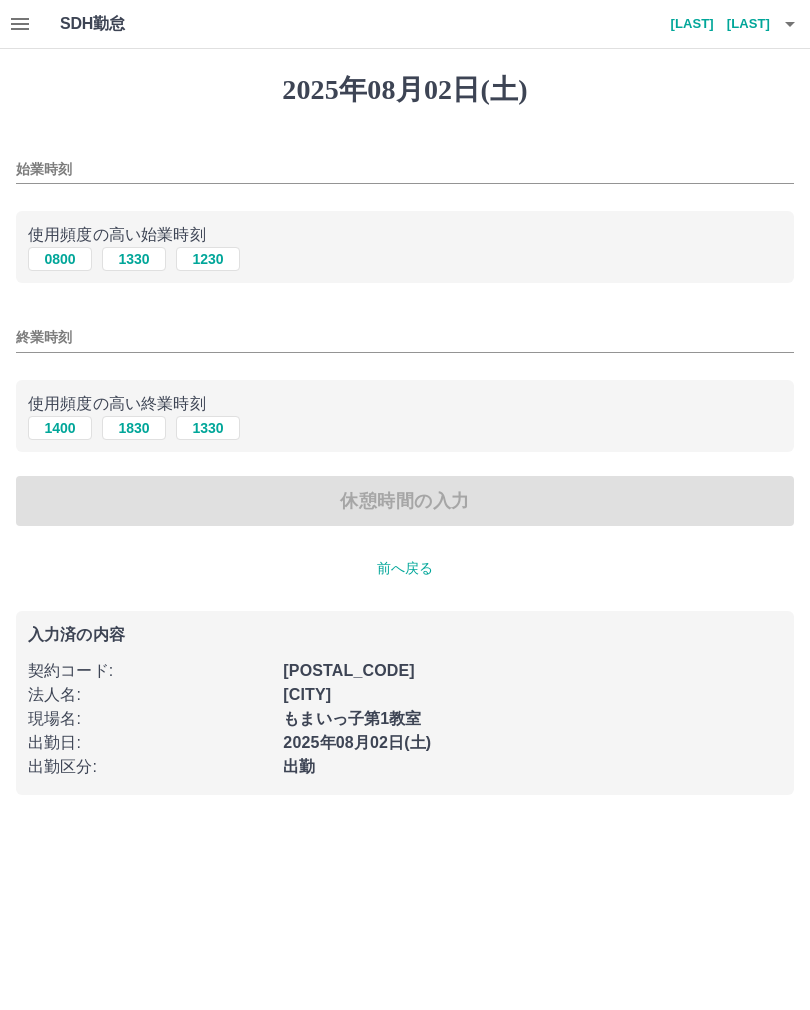 click on "1330" at bounding box center [134, 259] 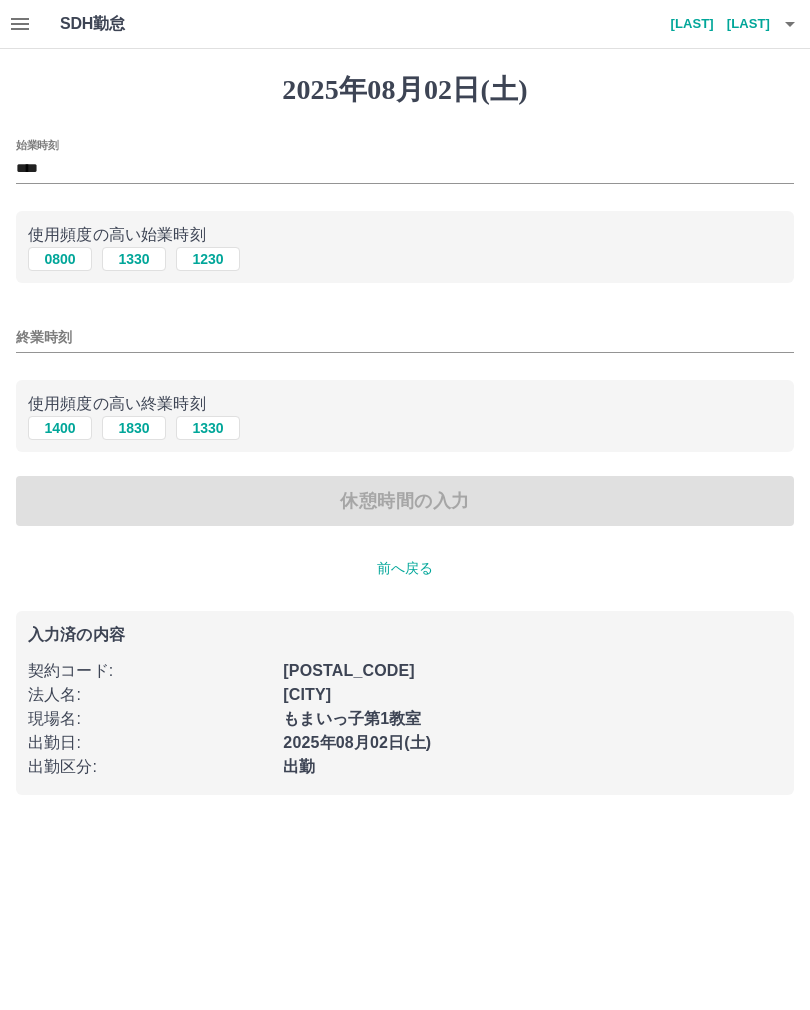 click on "1830" at bounding box center [134, 428] 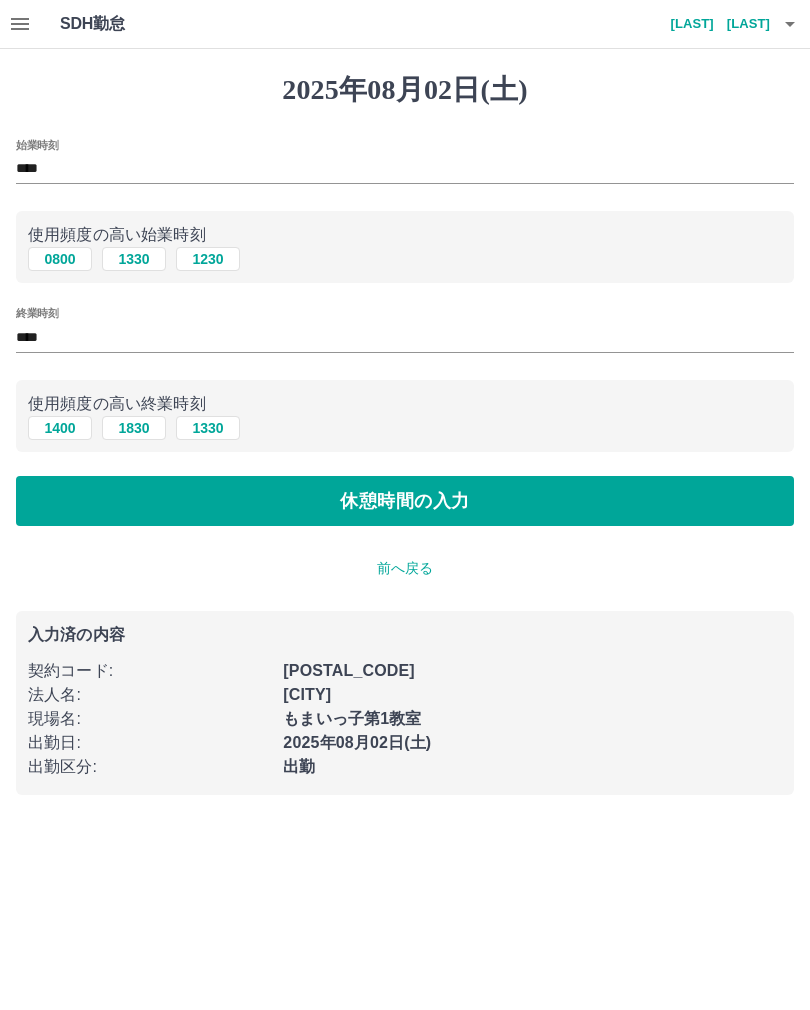 click on "休憩時間の入力" at bounding box center [405, 501] 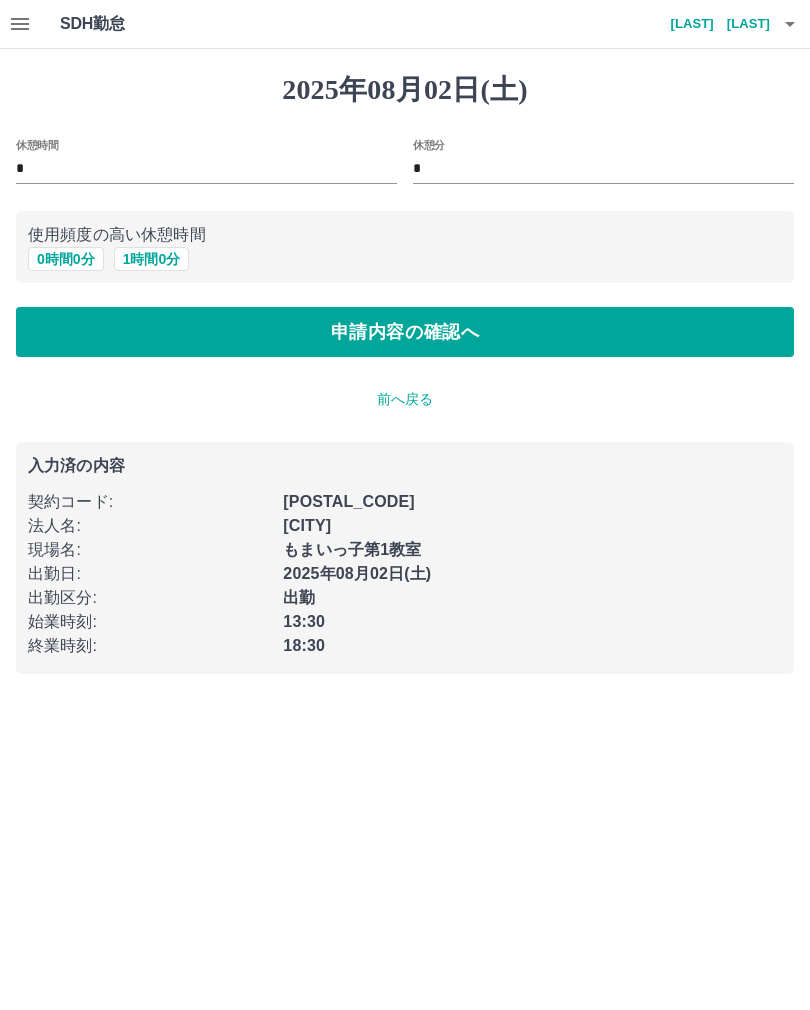 click on "申請内容の確認へ" at bounding box center (405, 332) 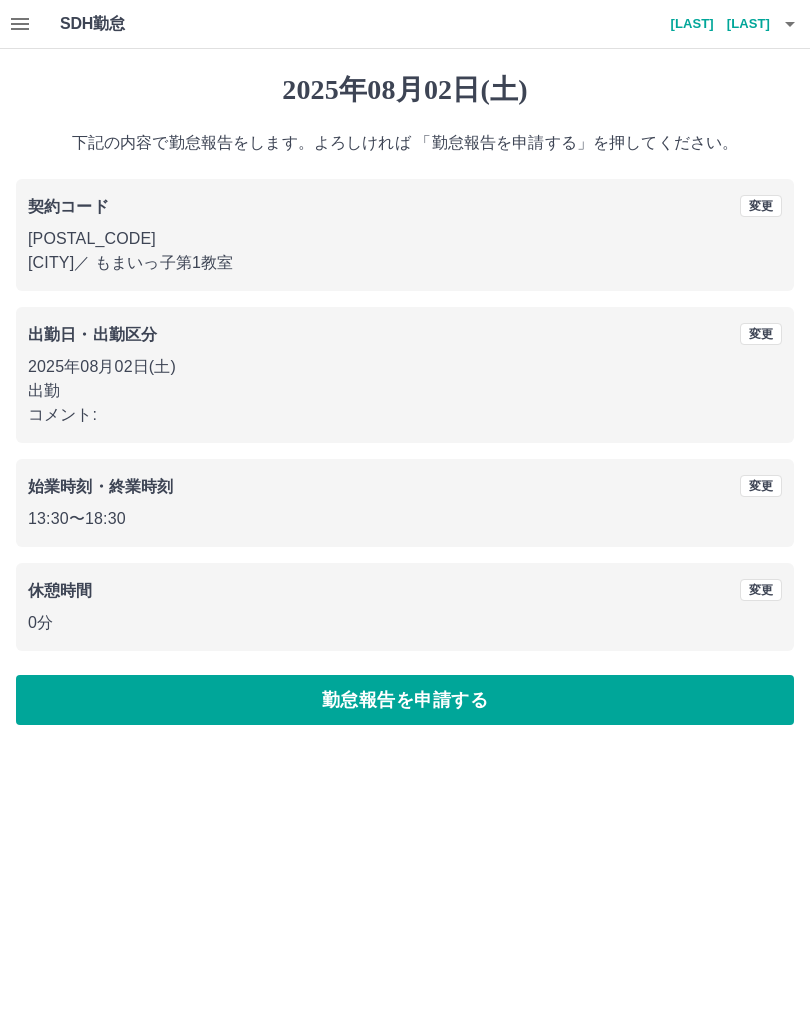 click on "勤怠報告を申請する" at bounding box center [405, 700] 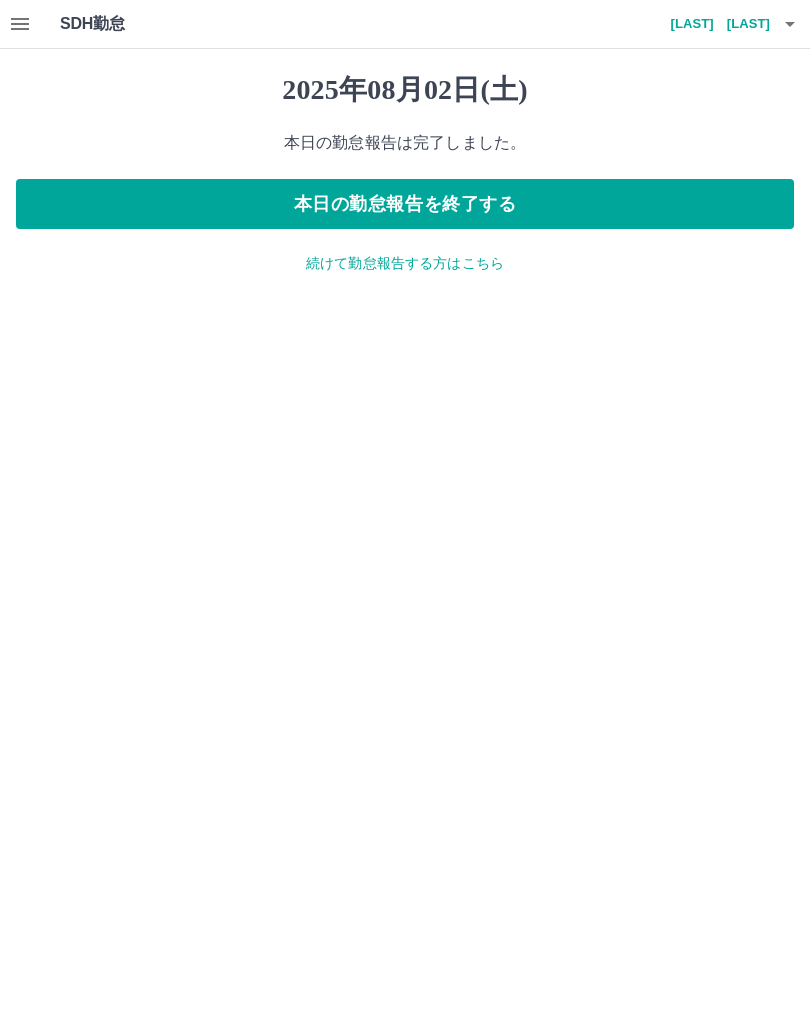 click on "本日の勤怠報告を終了する" at bounding box center [405, 204] 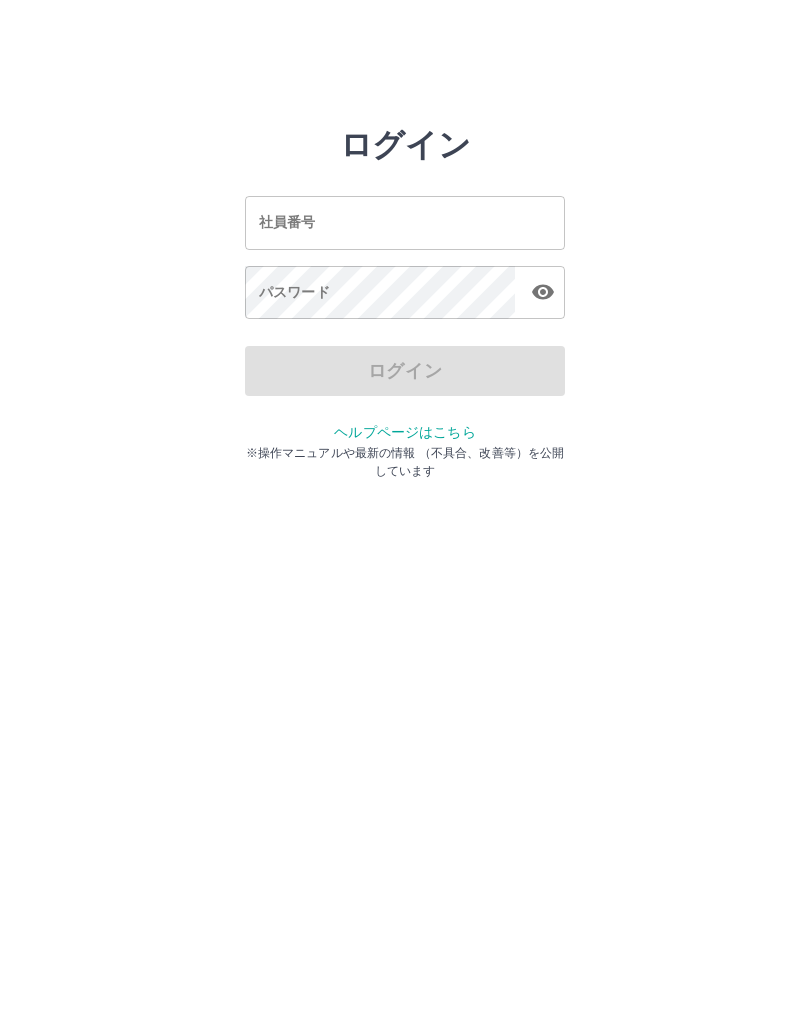 scroll, scrollTop: 0, scrollLeft: 0, axis: both 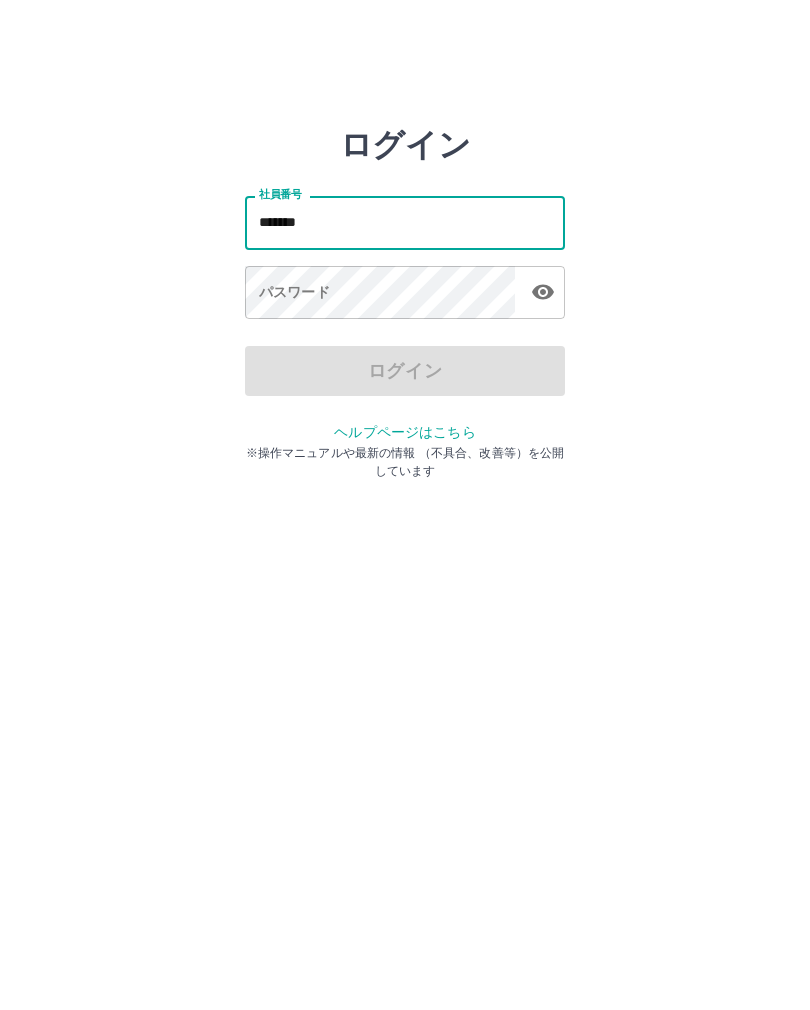 type on "*******" 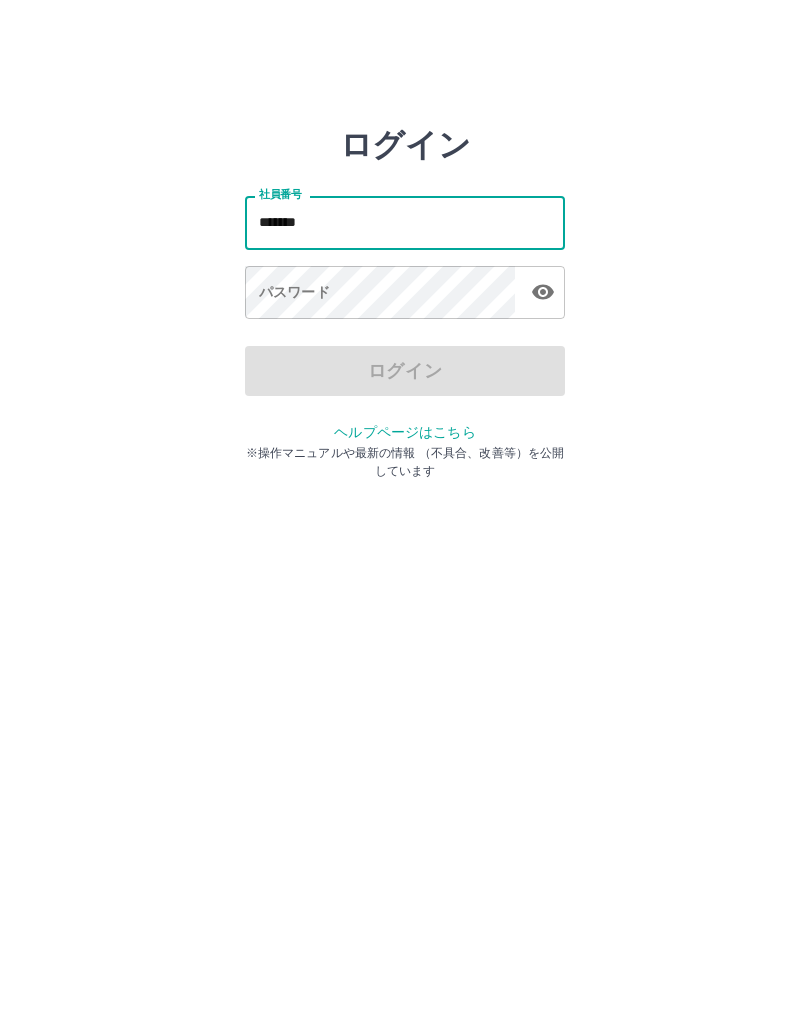click on "パスワード パスワード" at bounding box center (405, 294) 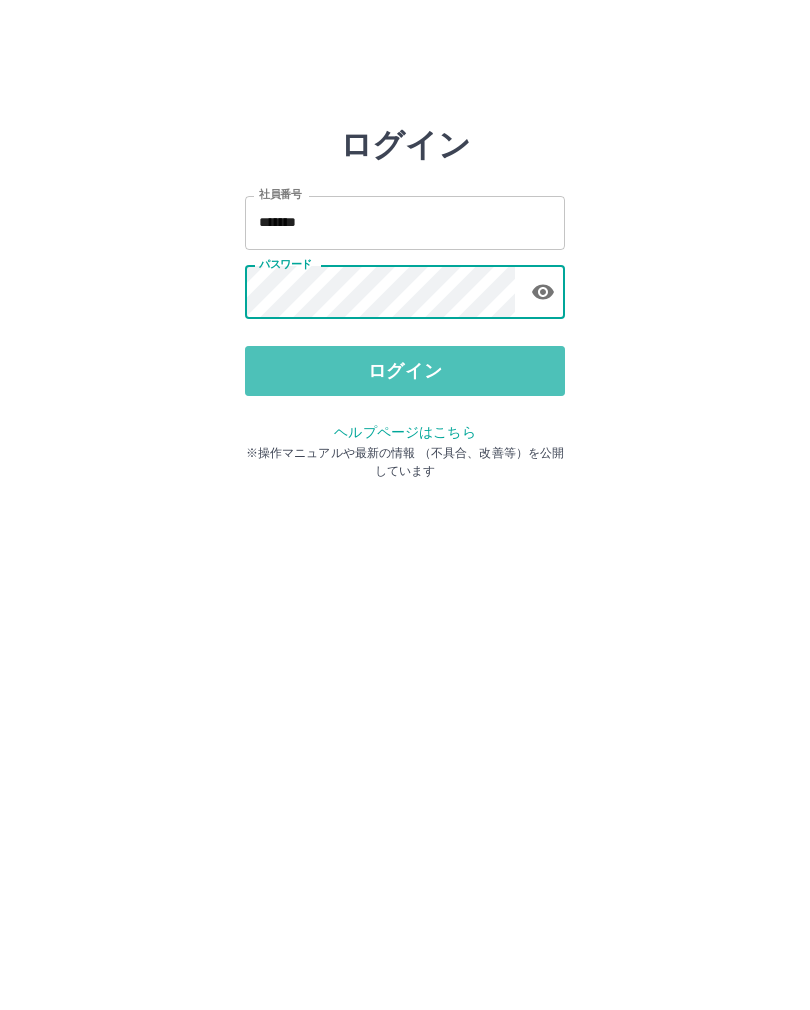 click on "ログイン" at bounding box center (405, 371) 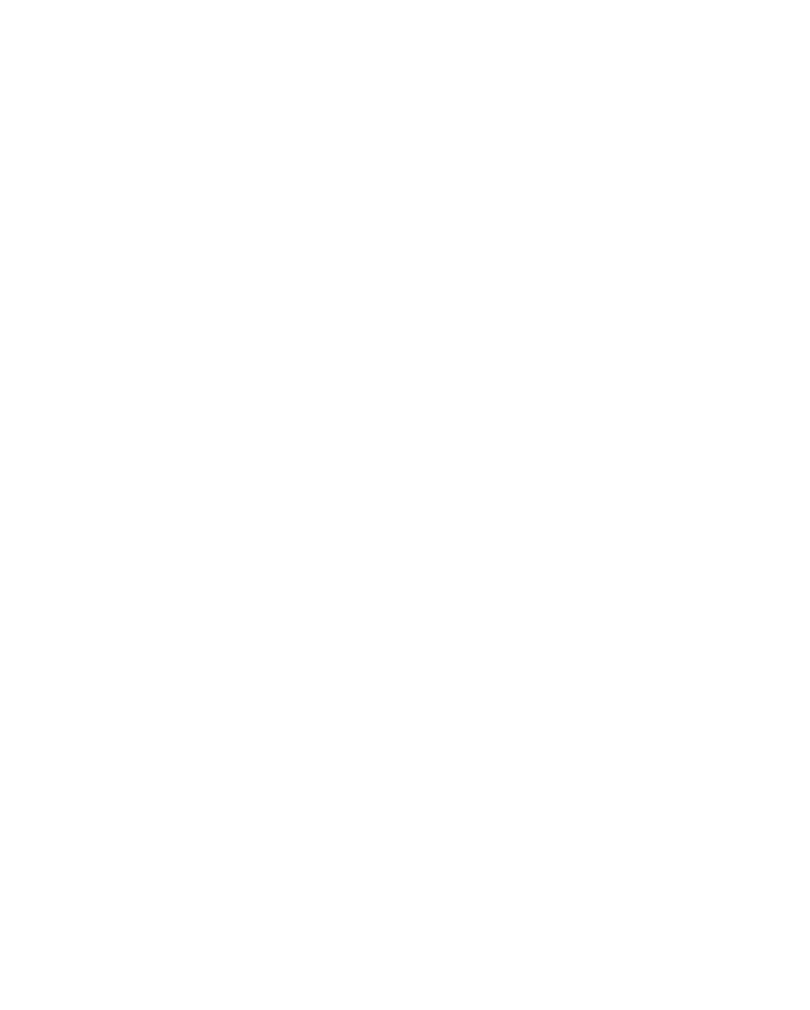 scroll, scrollTop: 0, scrollLeft: 0, axis: both 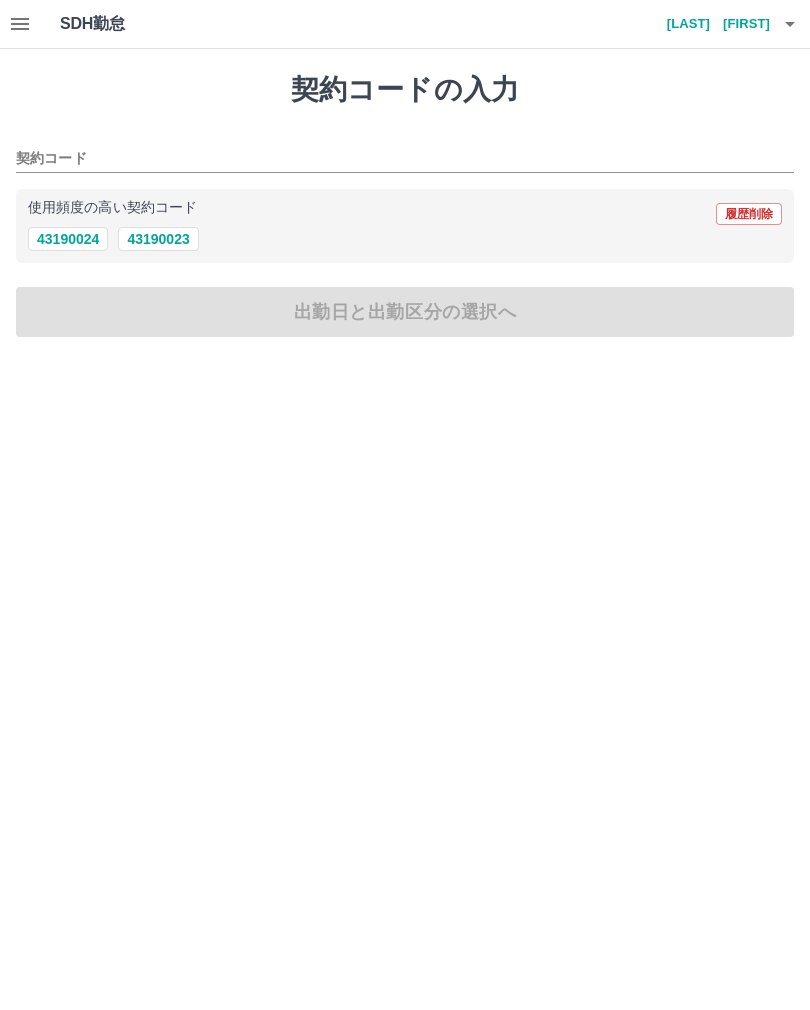 click on "[POSTAL_CODE]" at bounding box center (158, 239) 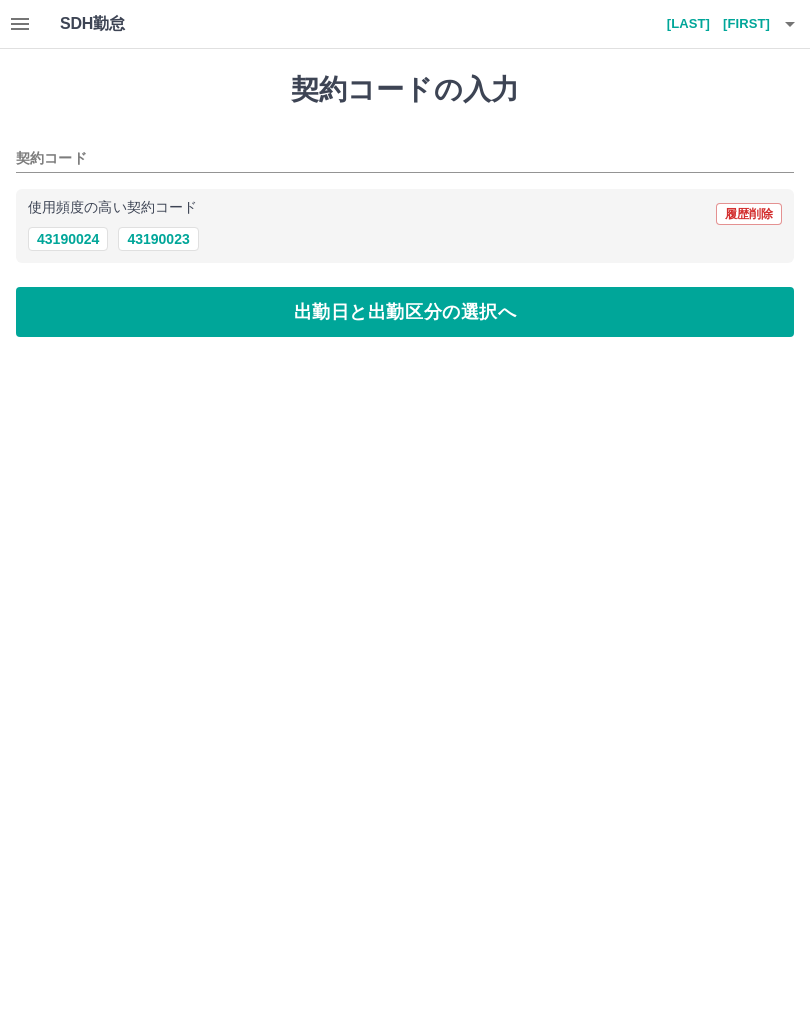 type on "********" 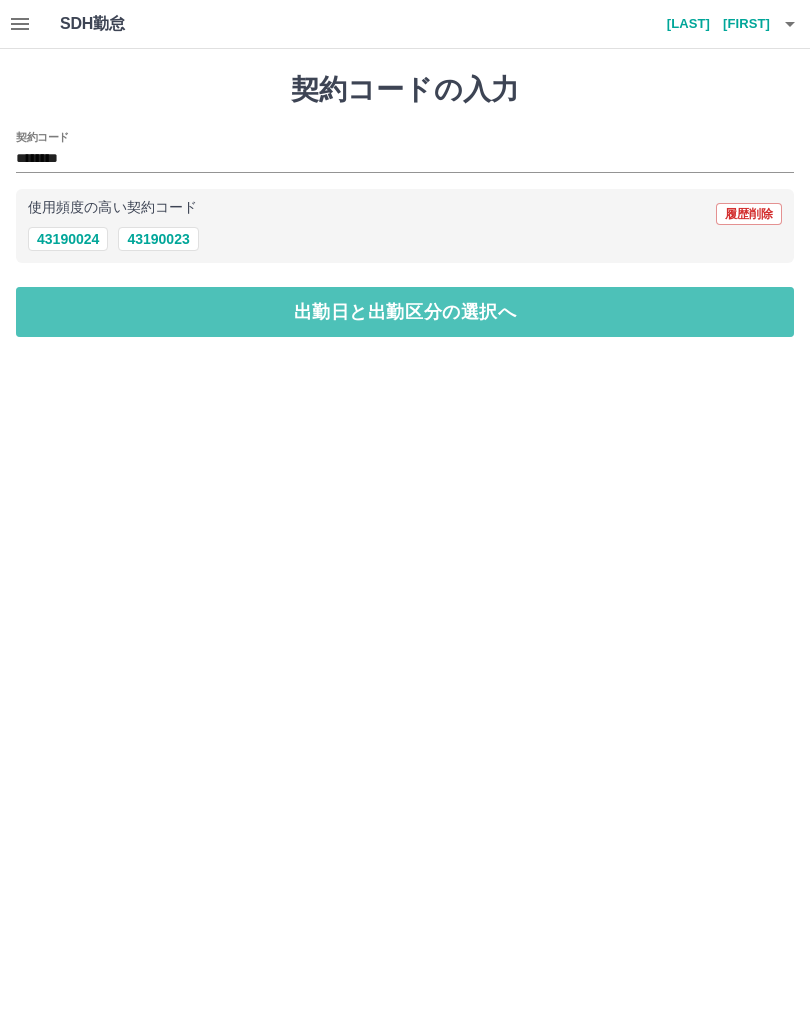 click on "出勤日と出勤区分の選択へ" at bounding box center (405, 312) 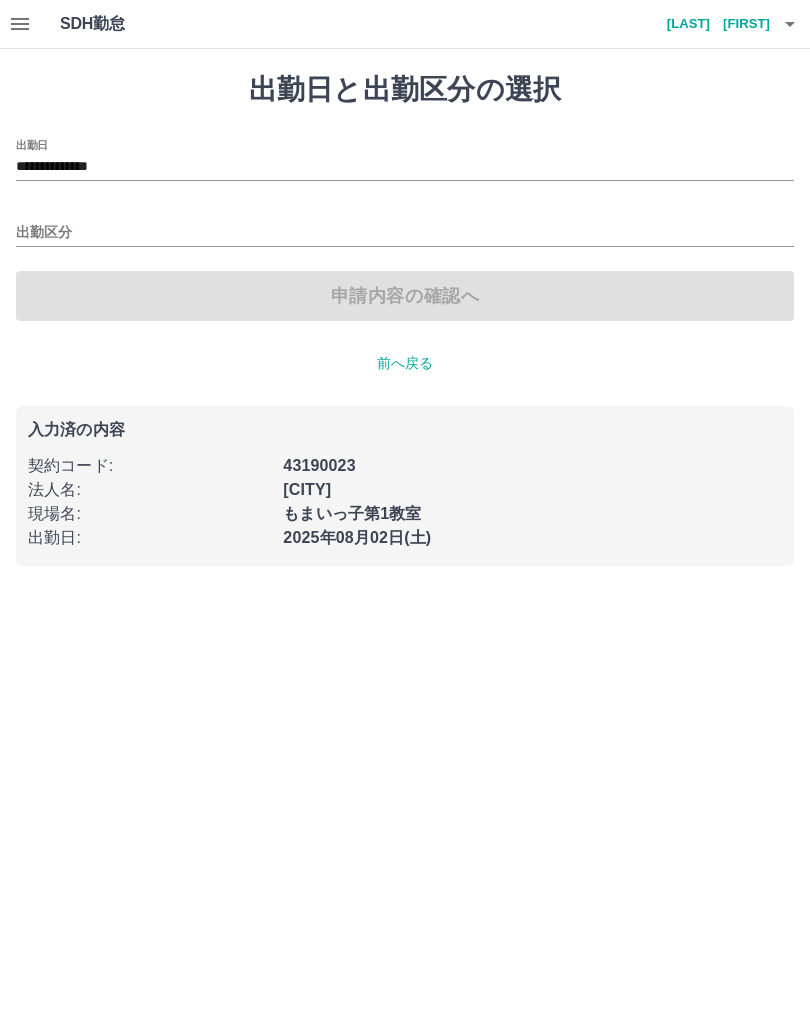 click on "出勤区分" at bounding box center [405, 233] 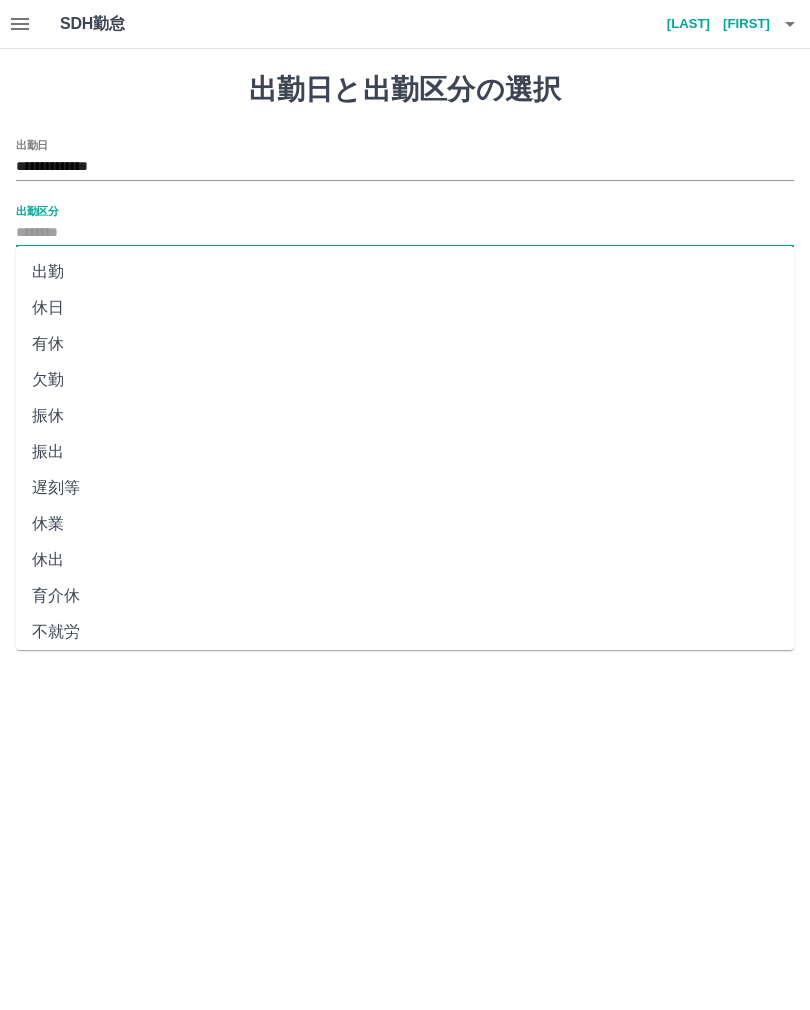 click on "出勤" at bounding box center (405, 272) 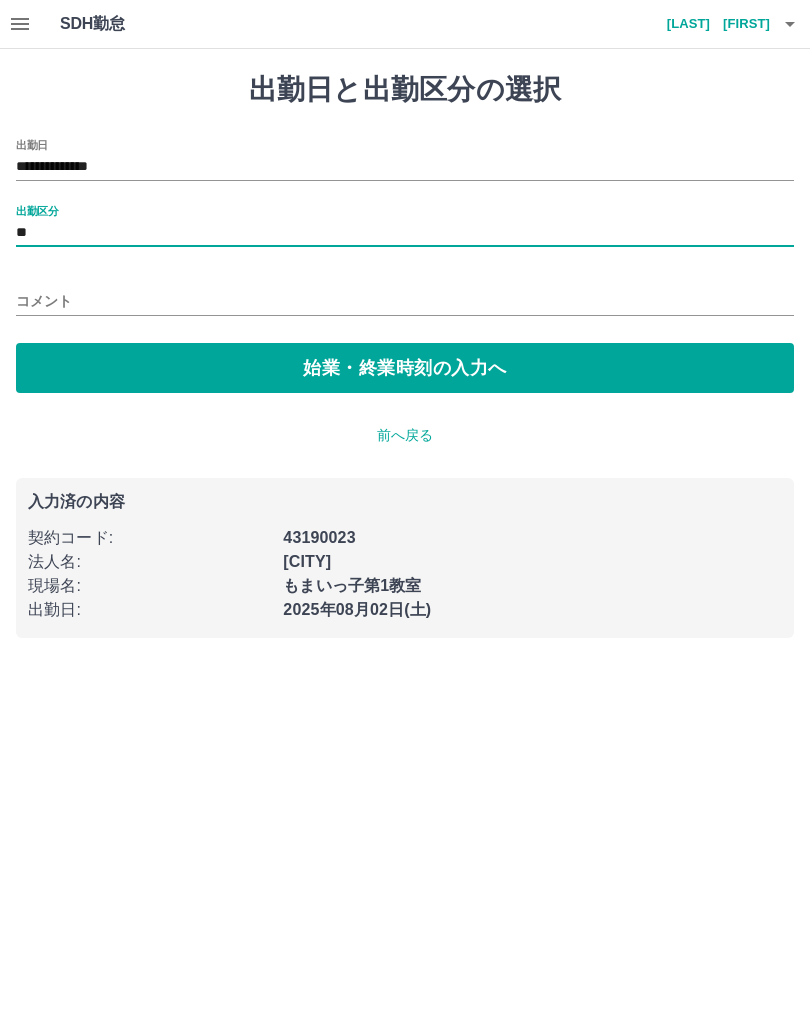click on "始業・終業時刻の入力へ" at bounding box center (405, 368) 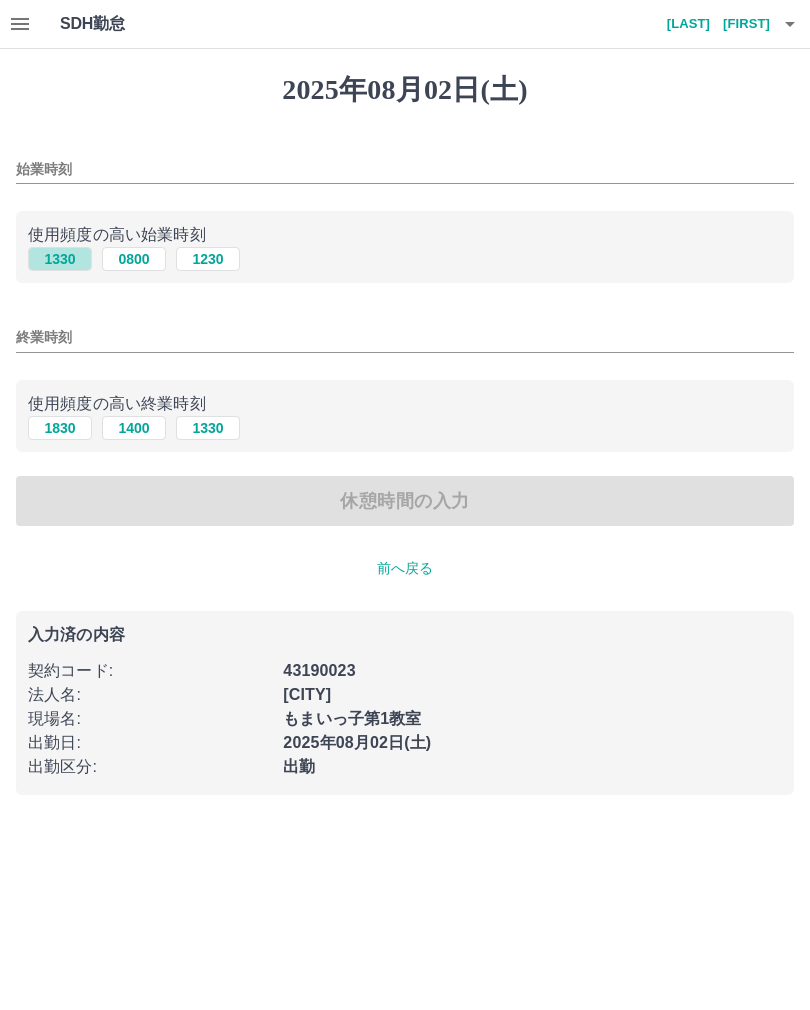click on "1330" at bounding box center [60, 259] 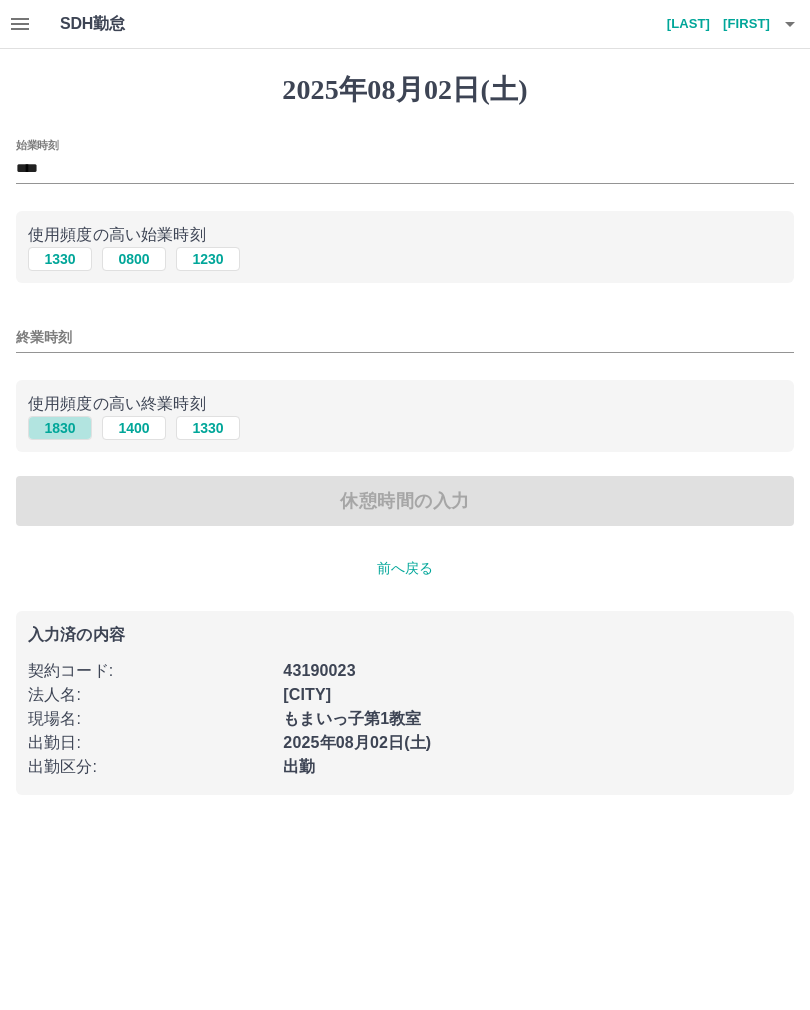 click on "1830" at bounding box center [60, 428] 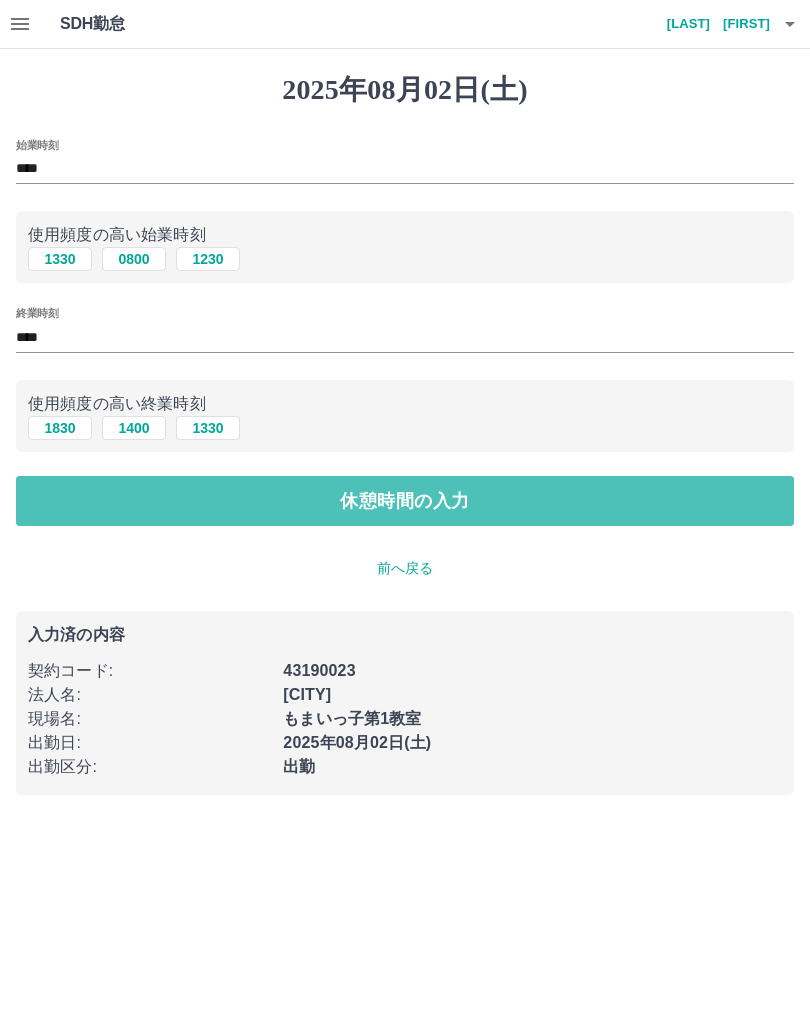 click on "休憩時間の入力" at bounding box center [405, 501] 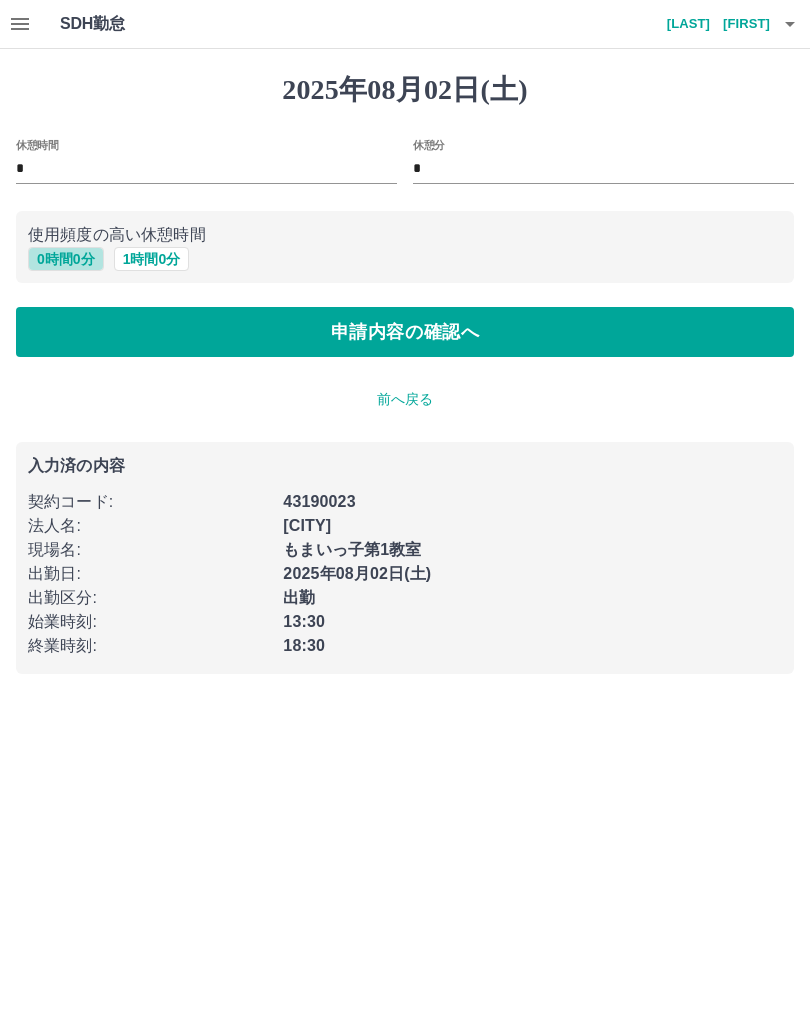 click on "0 時間 0 分" at bounding box center [66, 259] 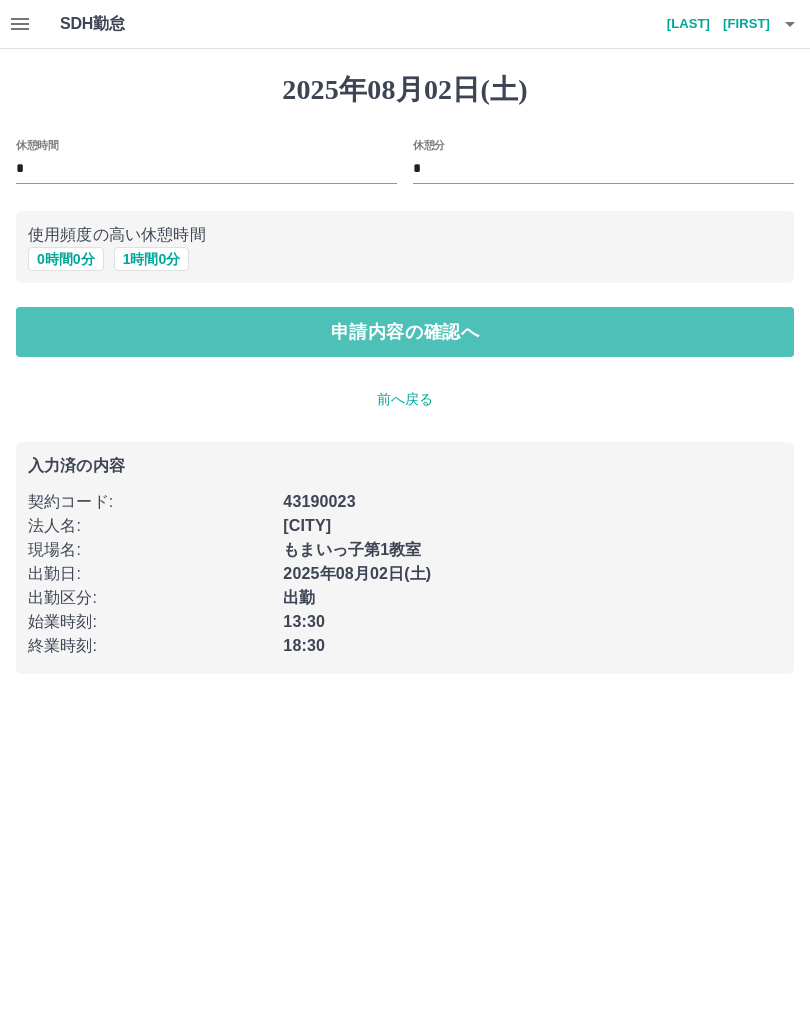 click on "申請内容の確認へ" at bounding box center [405, 332] 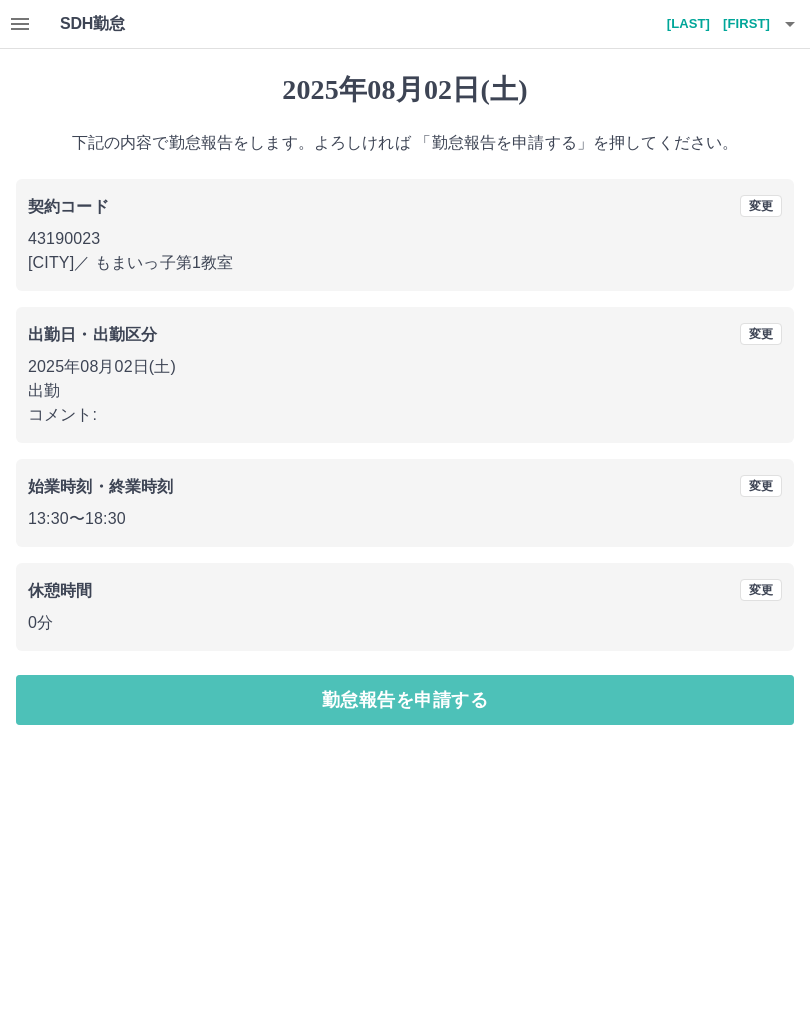 click on "勤怠報告を申請する" at bounding box center (405, 700) 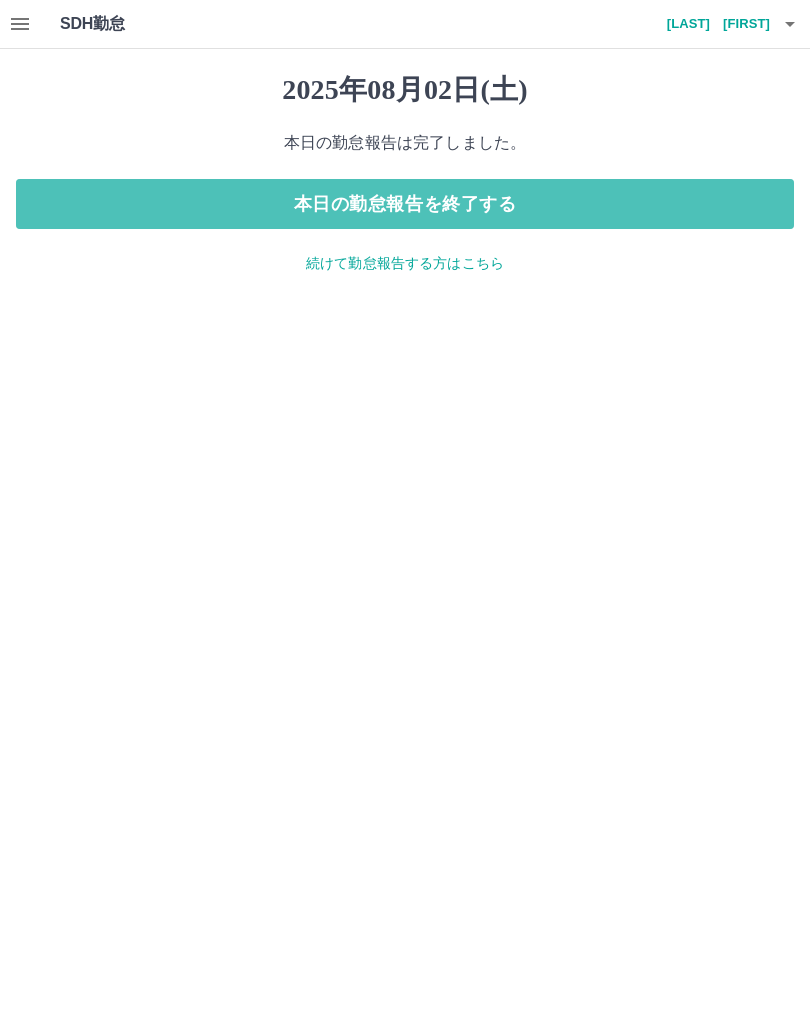 click on "本日の勤怠報告を終了する" at bounding box center (405, 204) 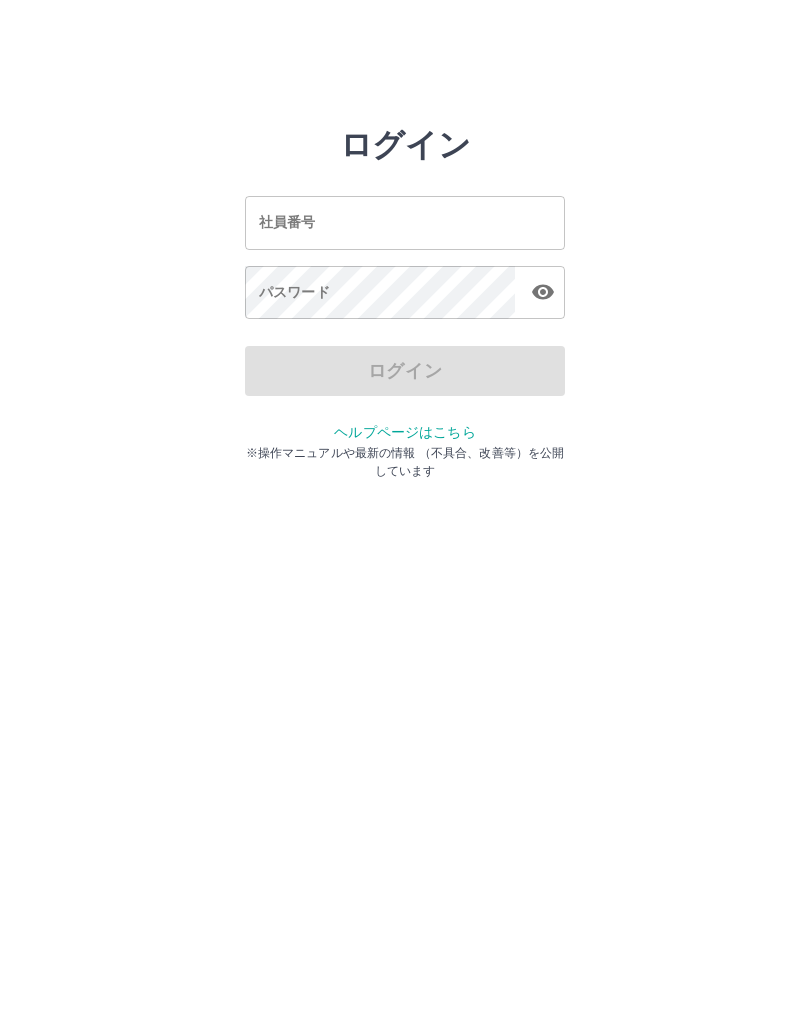 scroll, scrollTop: 0, scrollLeft: 0, axis: both 